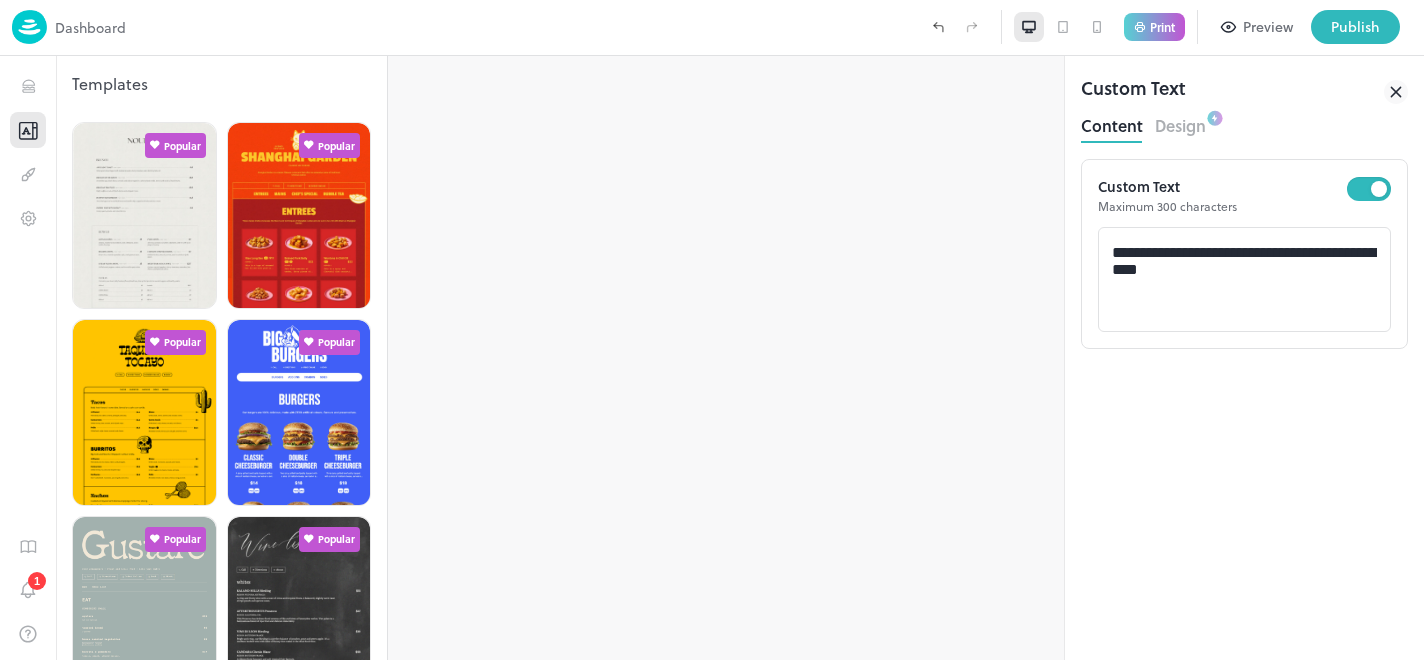 scroll, scrollTop: 0, scrollLeft: 0, axis: both 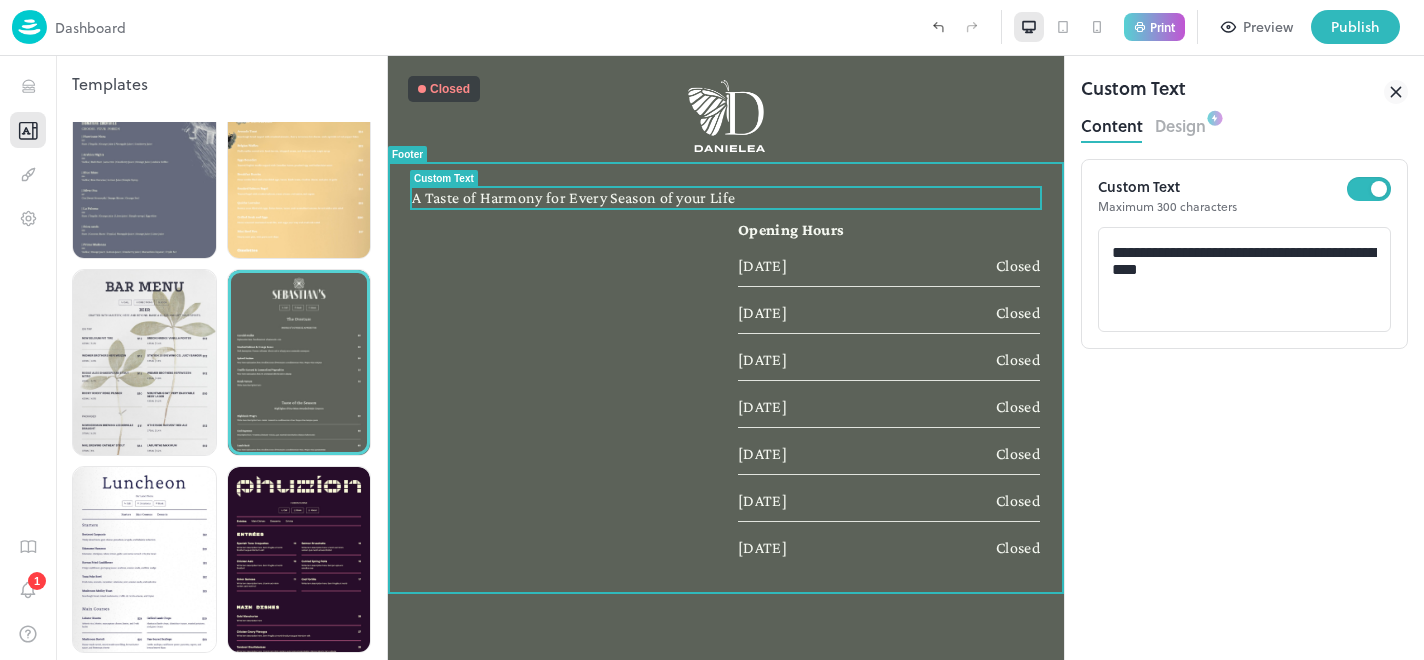 click on "A  Taste of Harmony for Every Season of your Life" at bounding box center (573, 197) 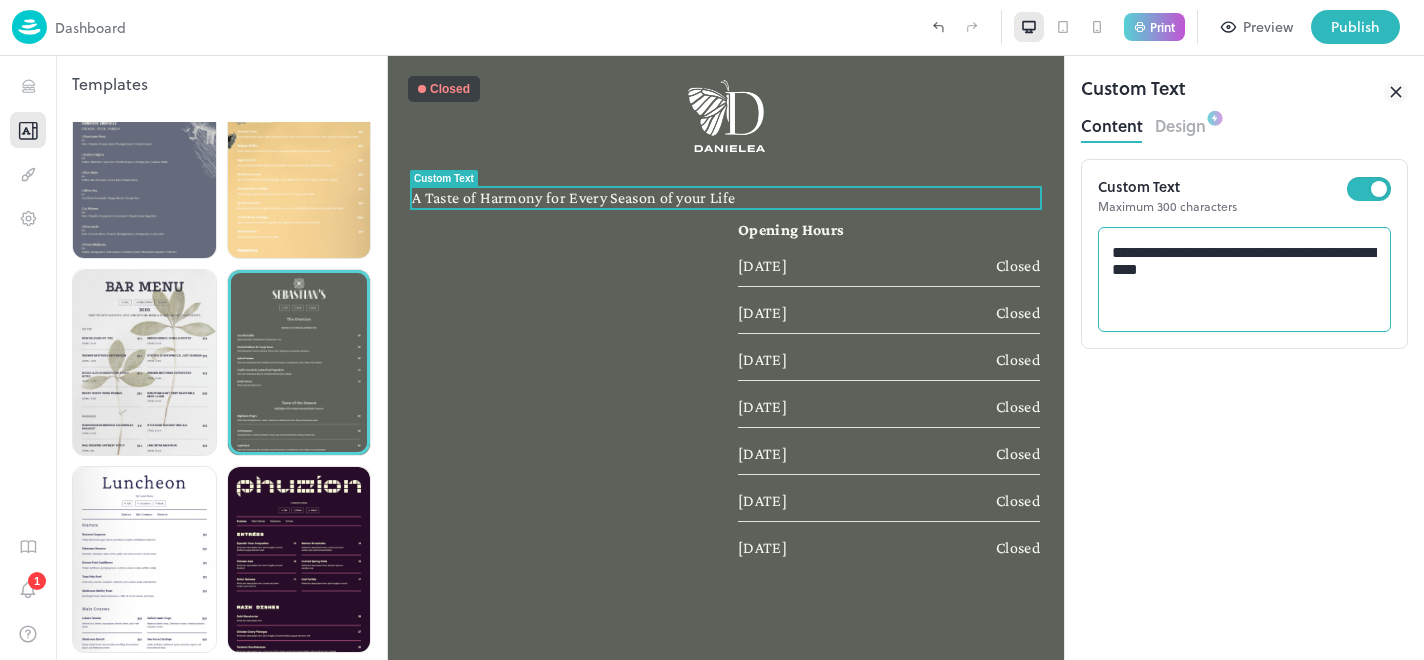 click on "**********" at bounding box center (1244, 280) 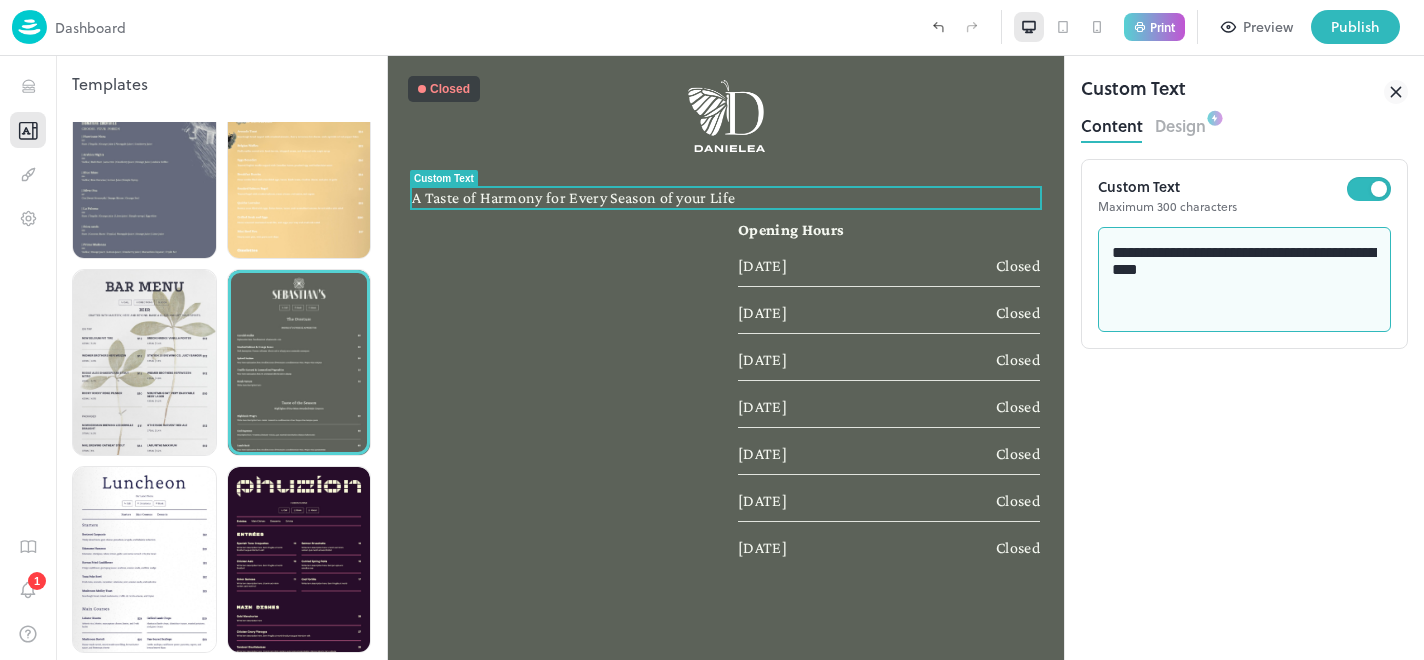 click on "**********" at bounding box center (1244, 280) 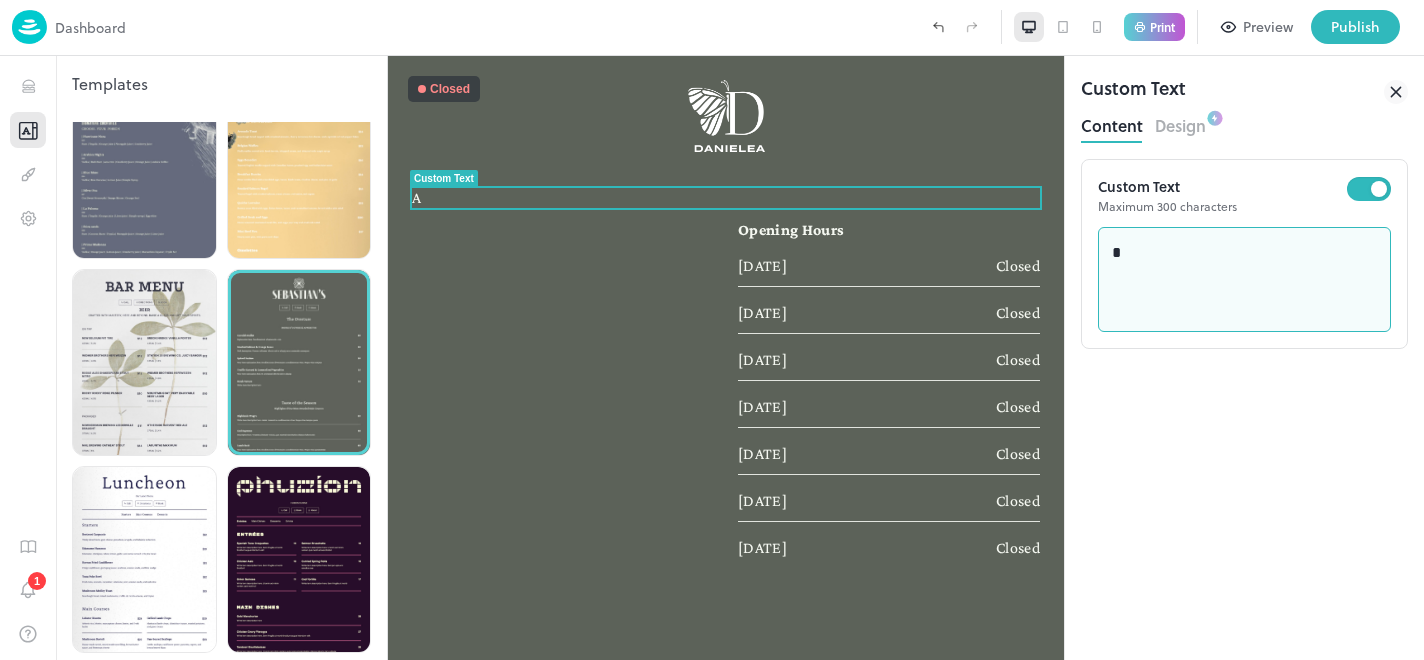 type on "*" 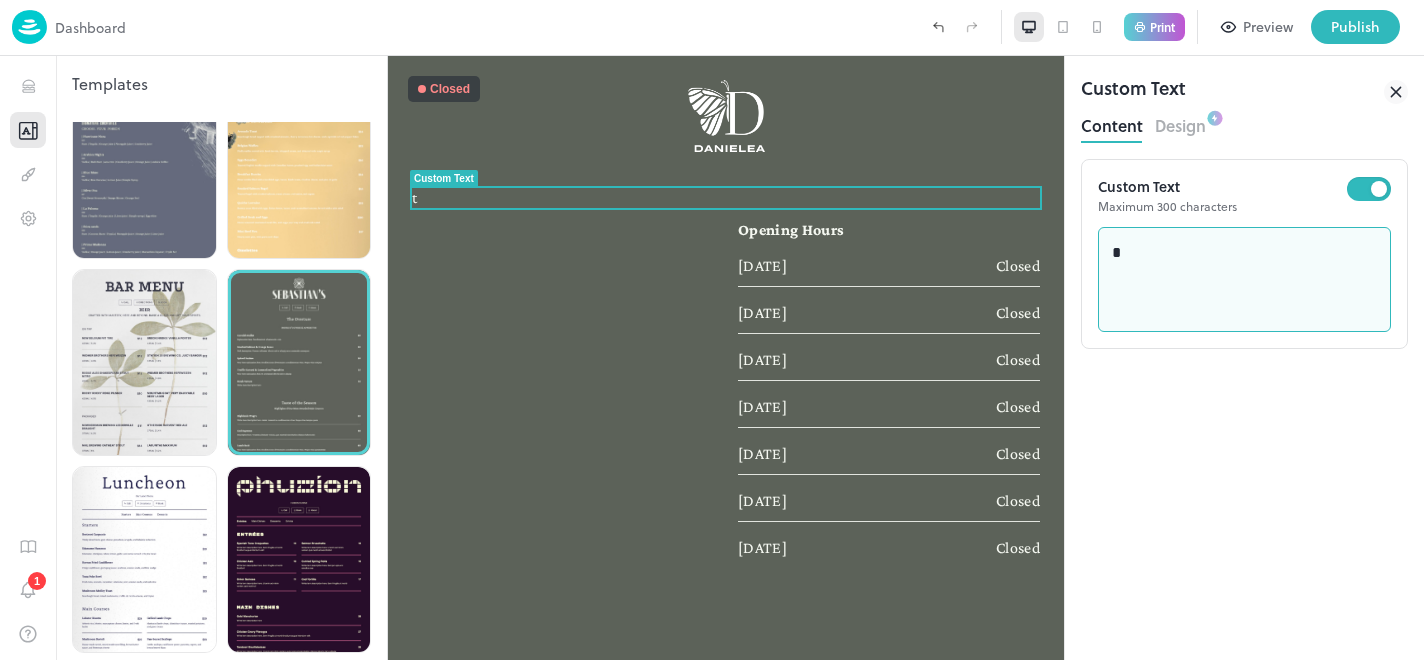 type on "*" 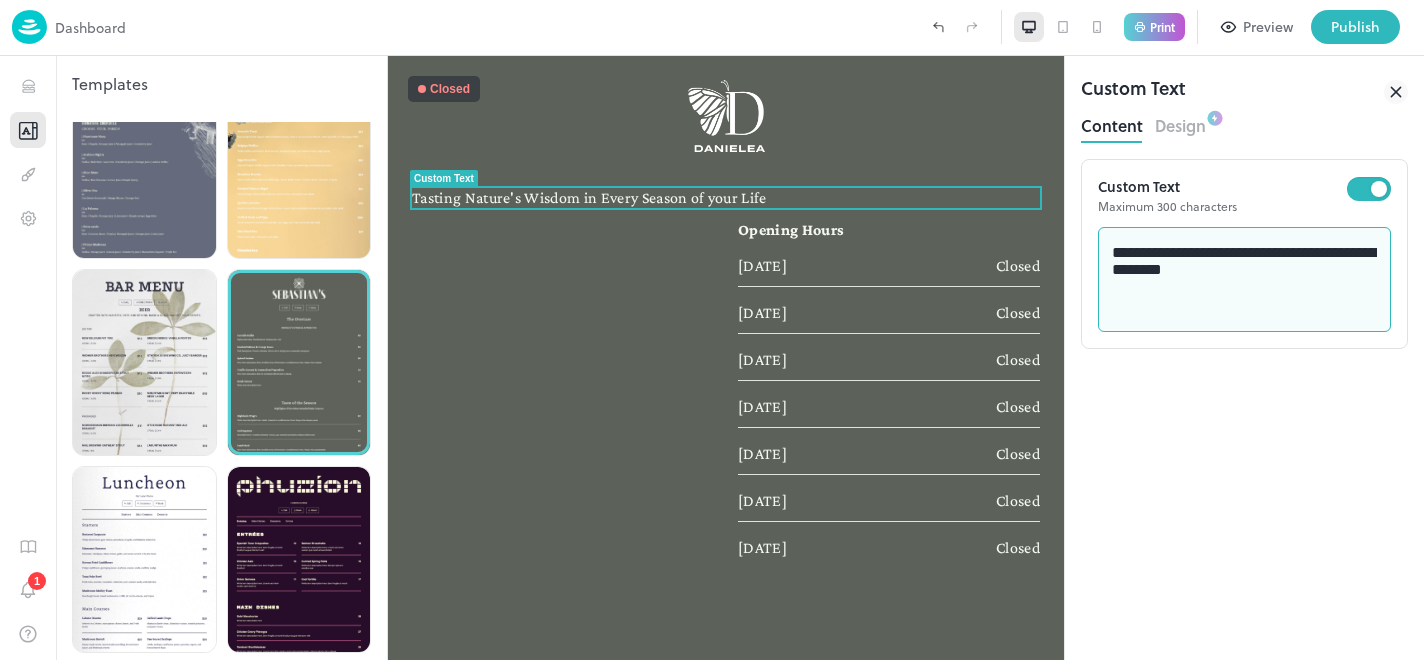 type on "**********" 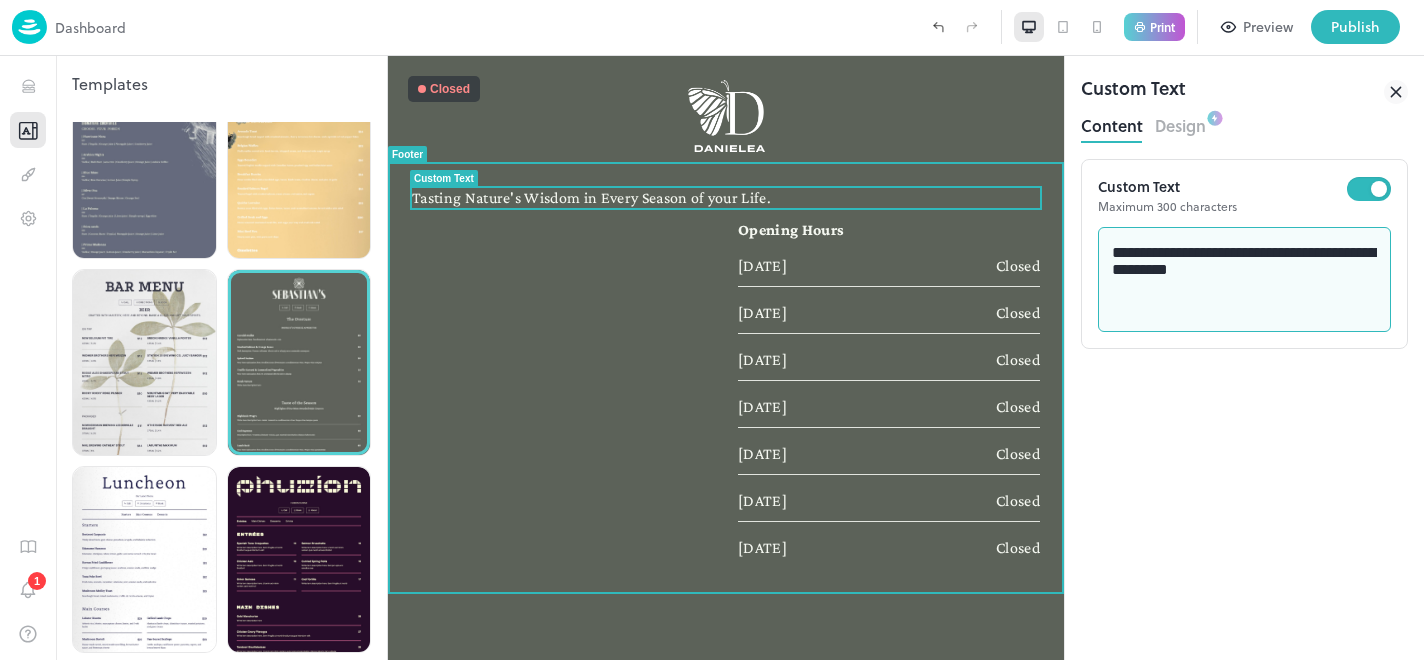 click at bounding box center [563, 400] 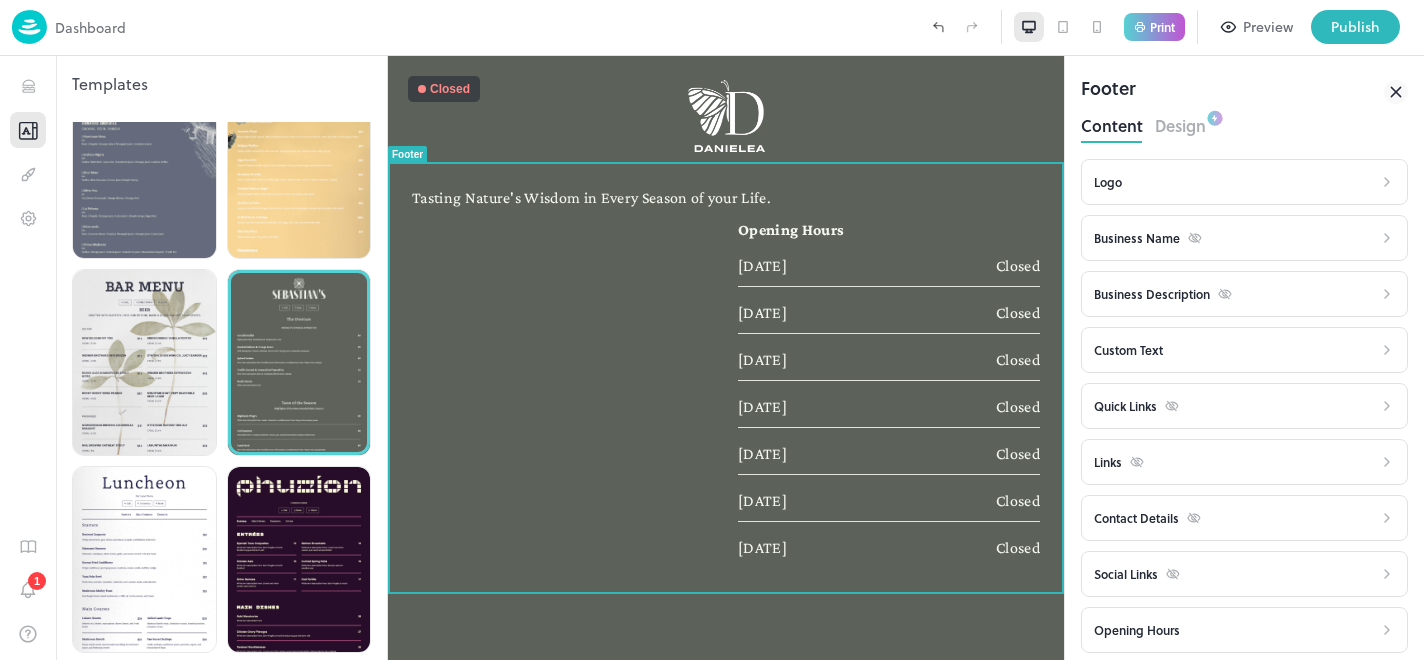 click on "Logo" at bounding box center [1233, 182] 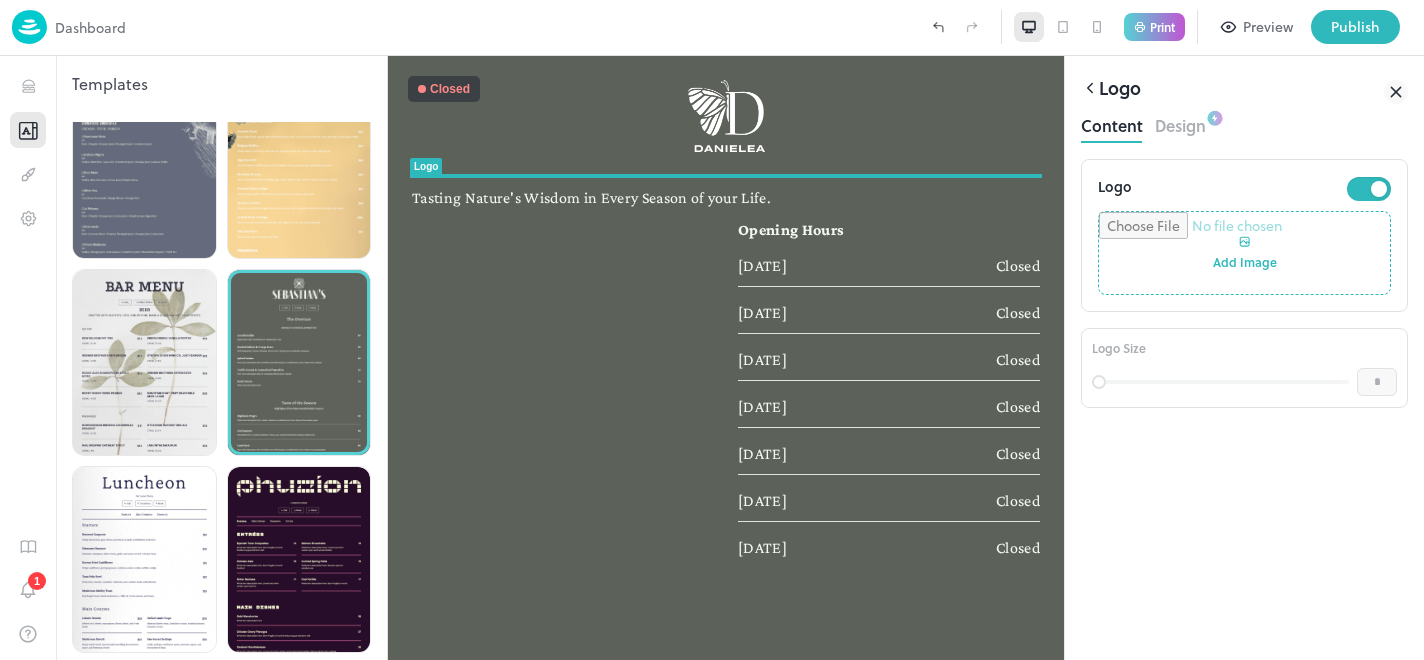 click at bounding box center (1244, 253) 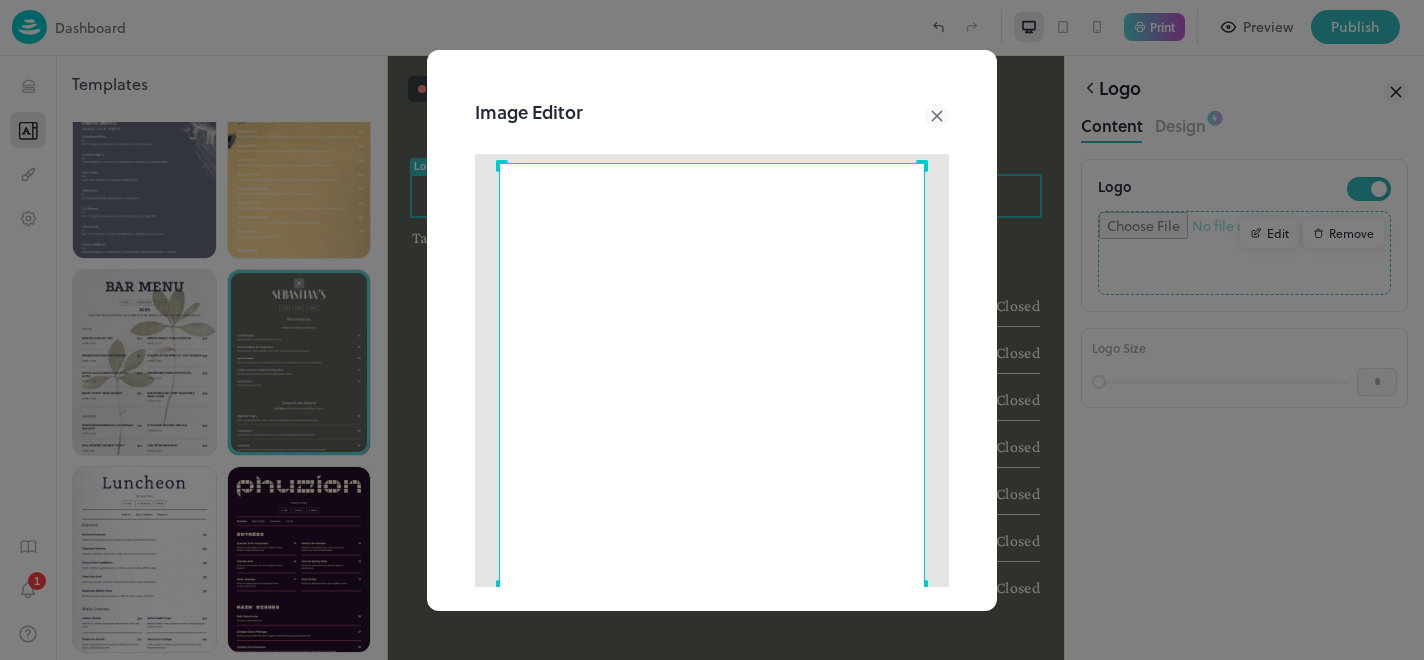 click 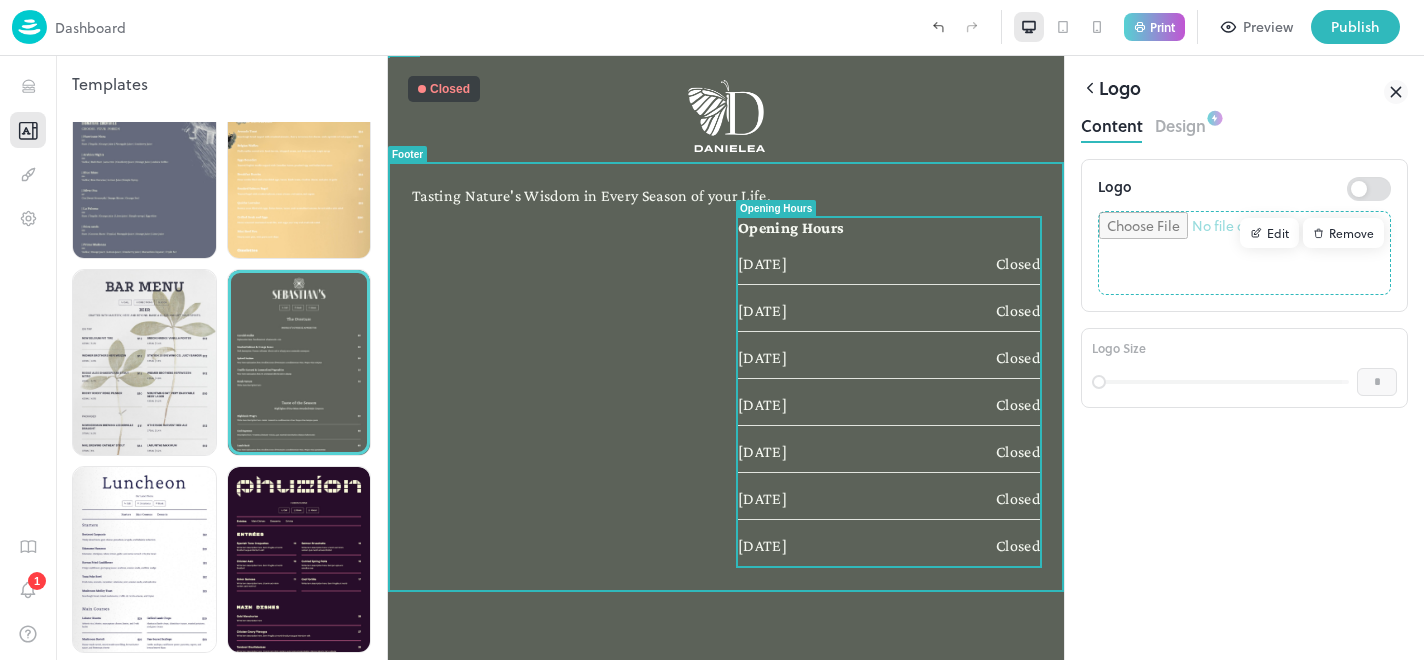 click on "Opening Hours" at bounding box center [889, 228] 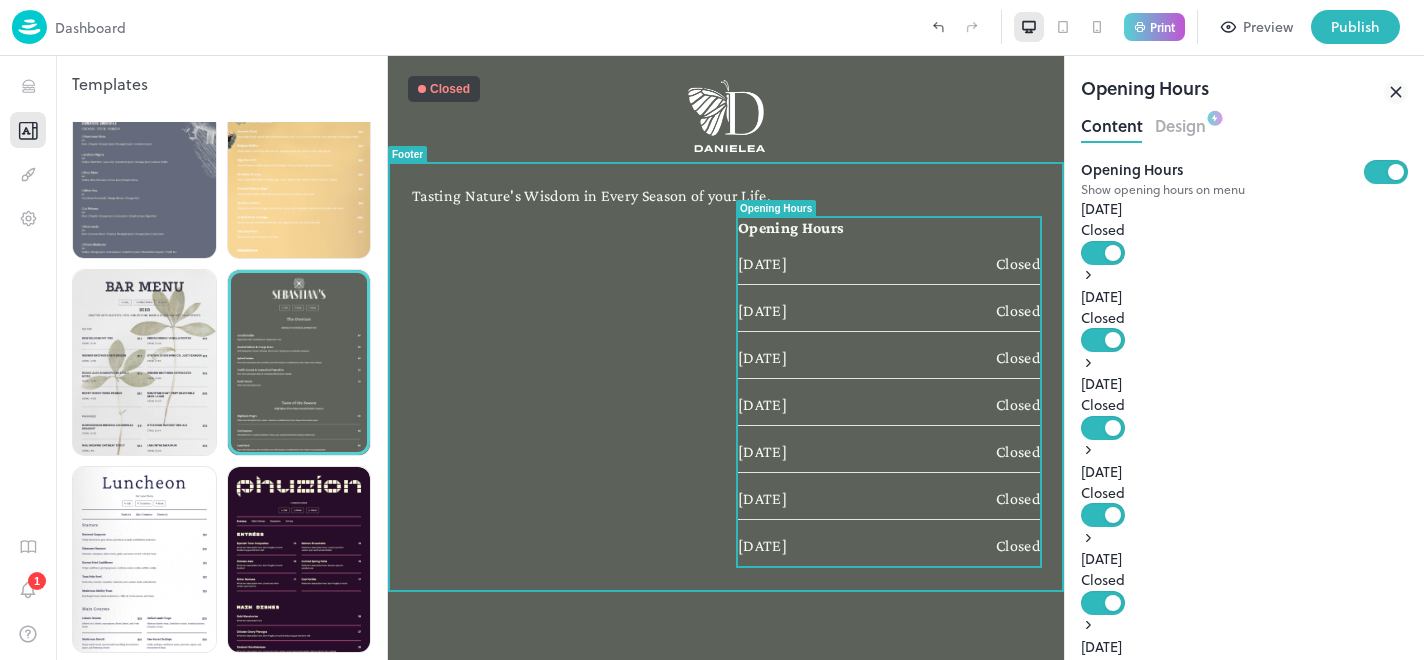 click on "Opening Hours" at bounding box center (1222, 169) 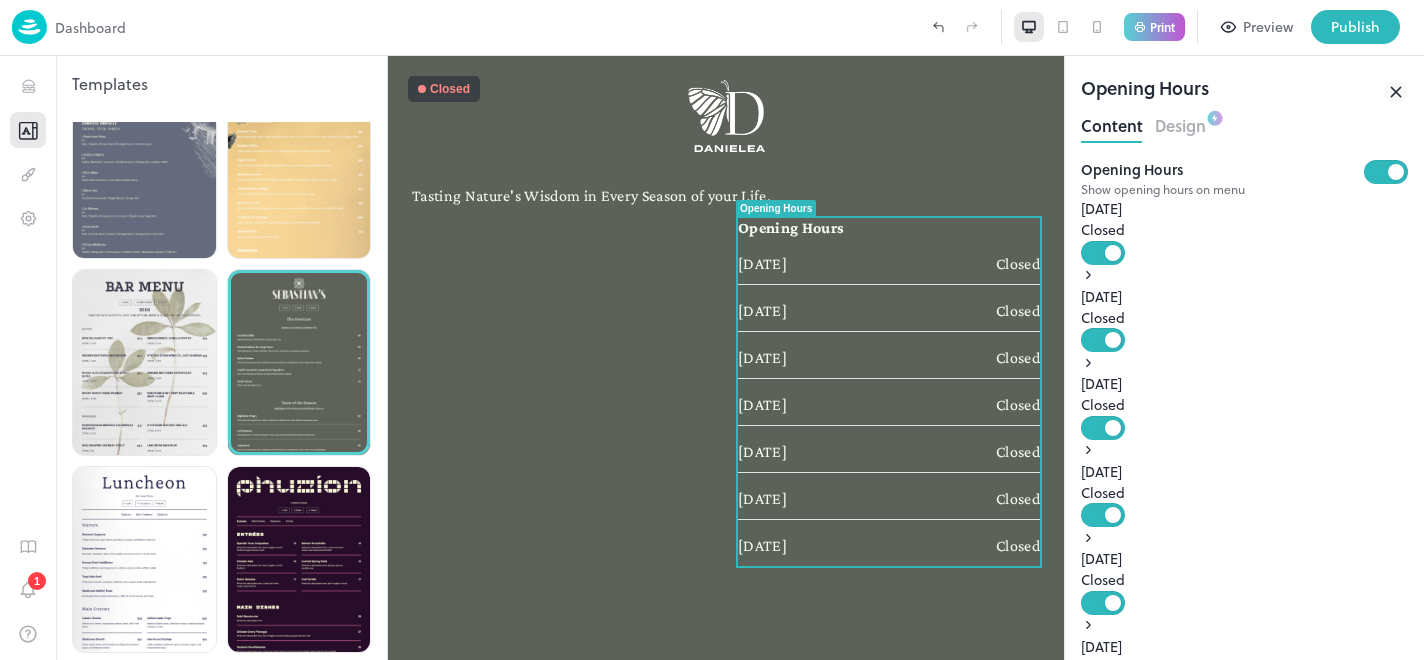 click on "Design" at bounding box center [1180, 123] 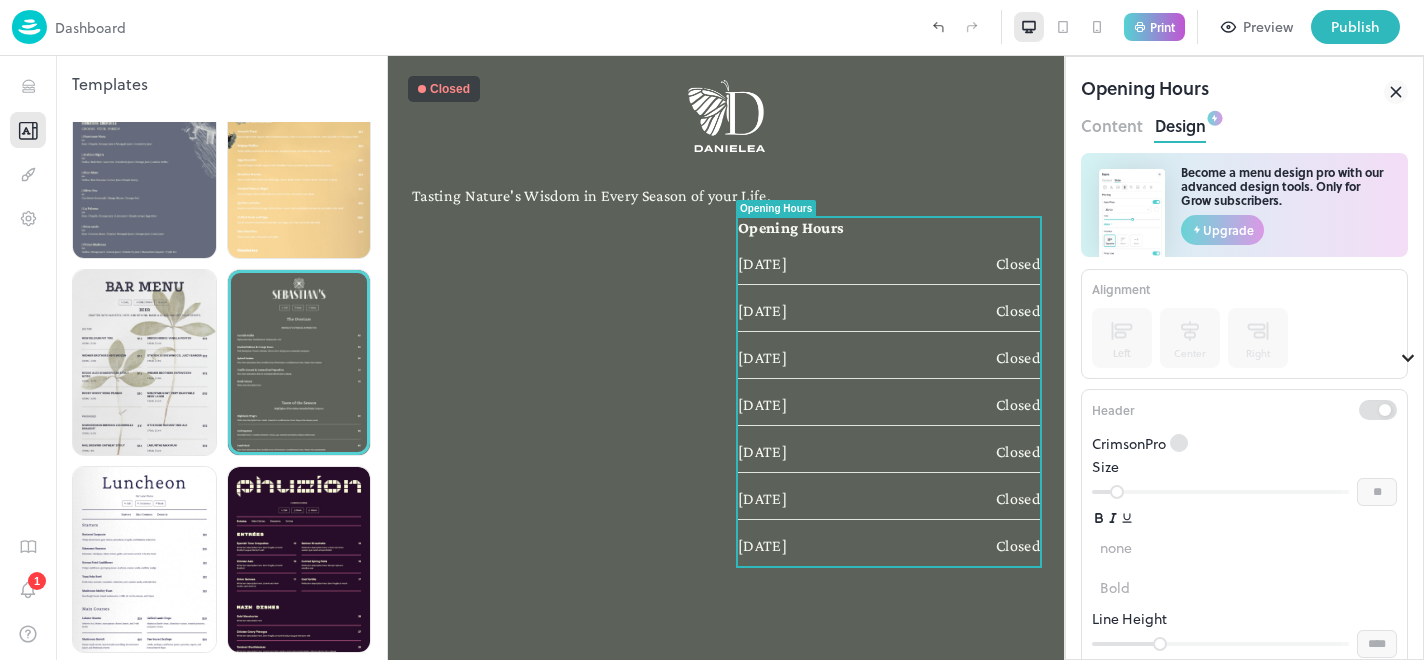 scroll, scrollTop: 0, scrollLeft: 0, axis: both 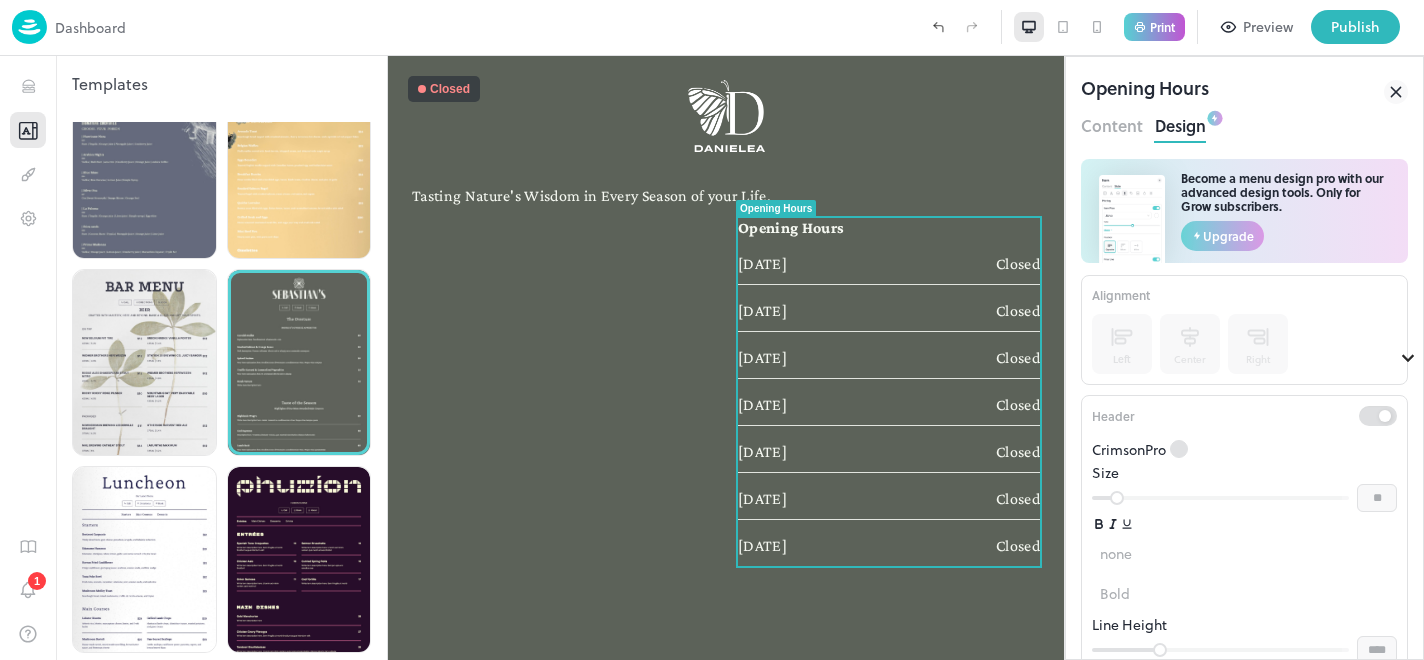 click on "Content" at bounding box center (1112, 123) 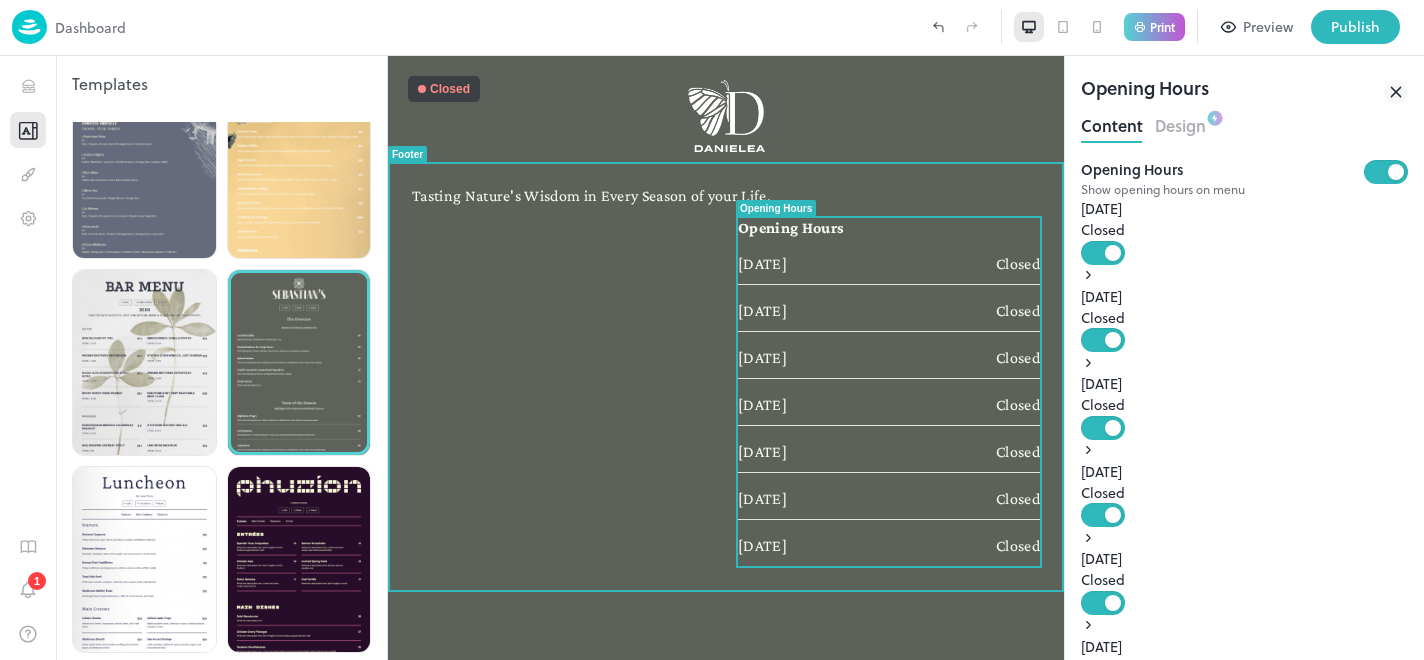 click on "[DATE] Closed" at bounding box center (889, 261) 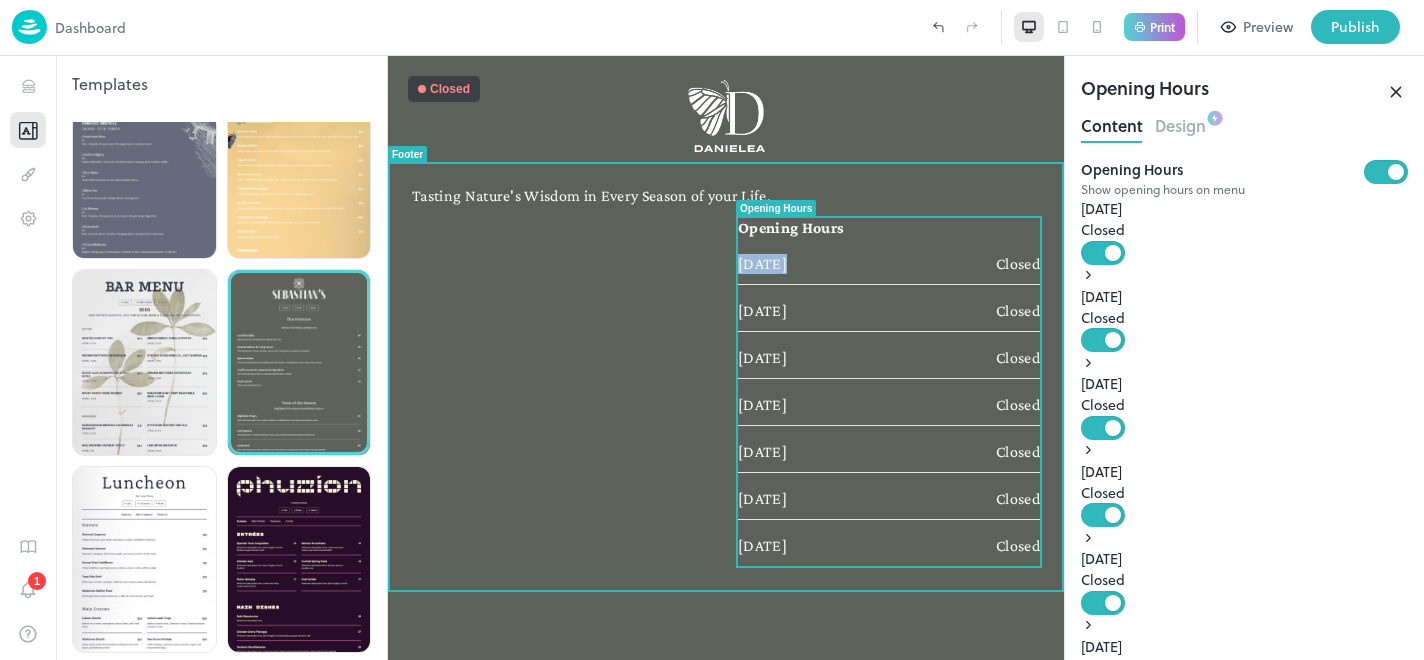 click on "[DATE] Closed" at bounding box center (889, 261) 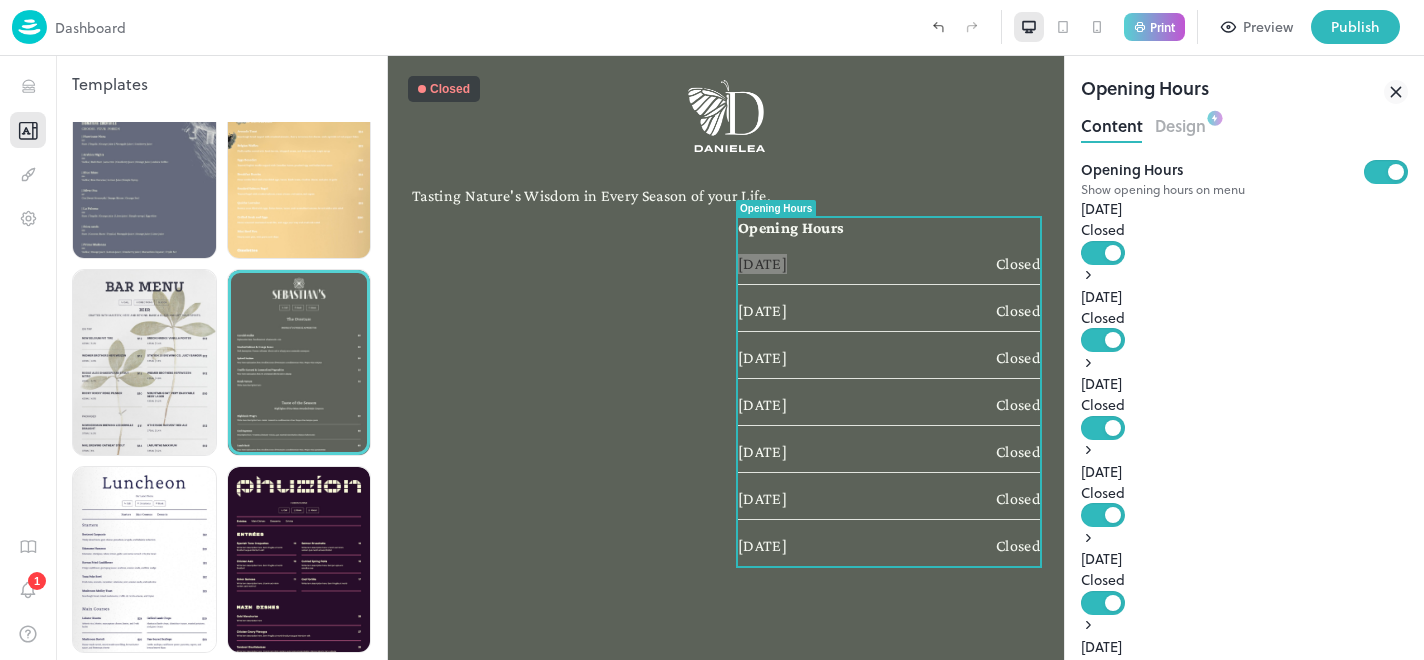 click 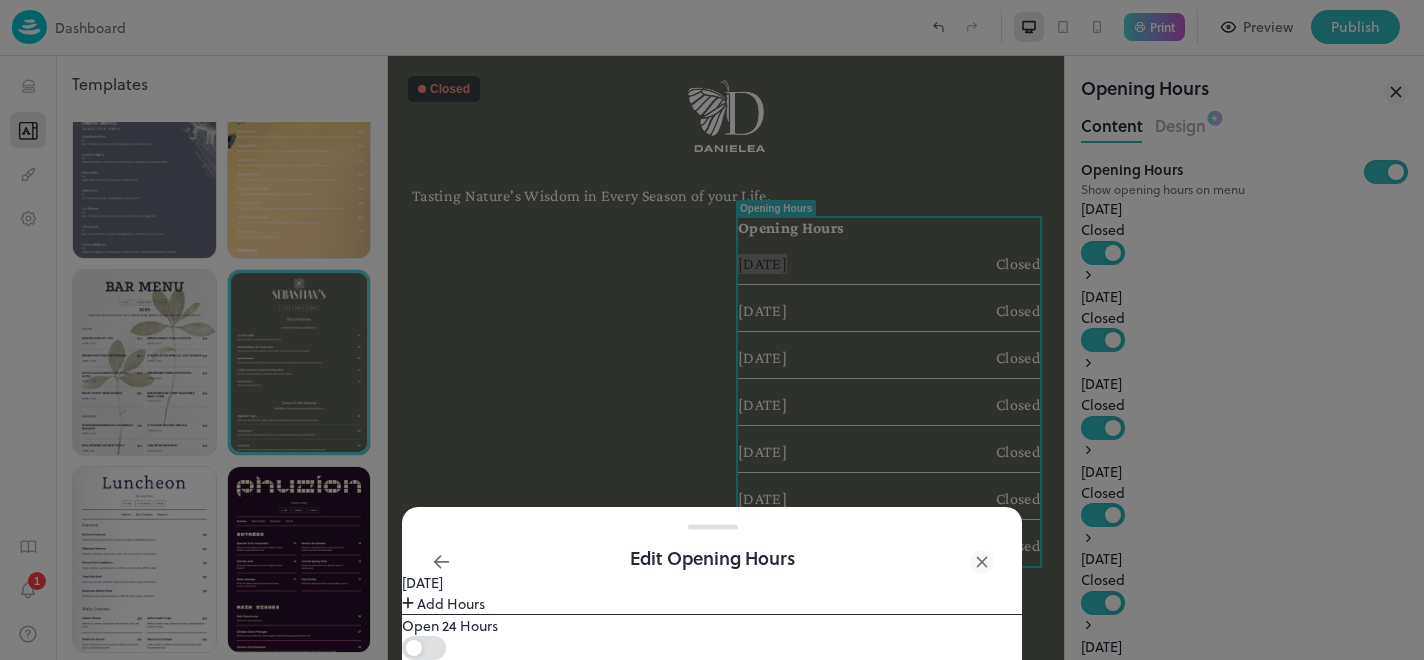 click on "[DATE]" at bounding box center [712, 582] 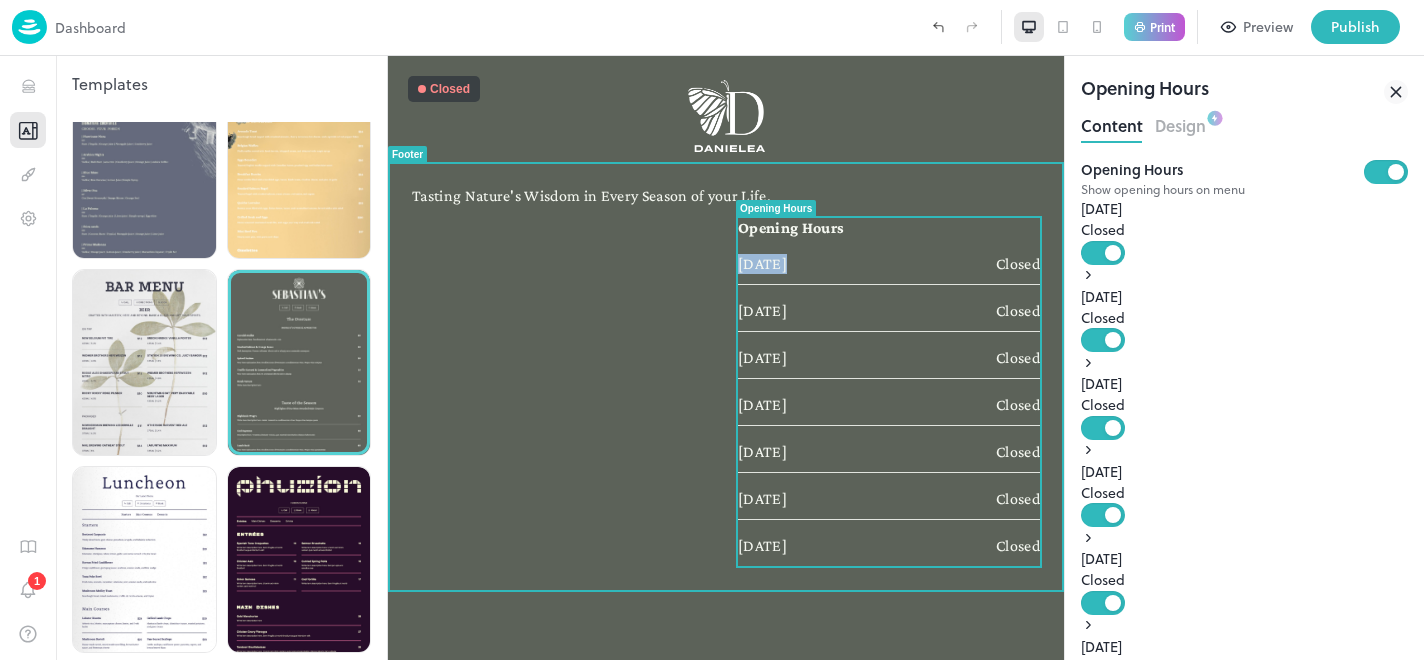 click at bounding box center [563, 398] 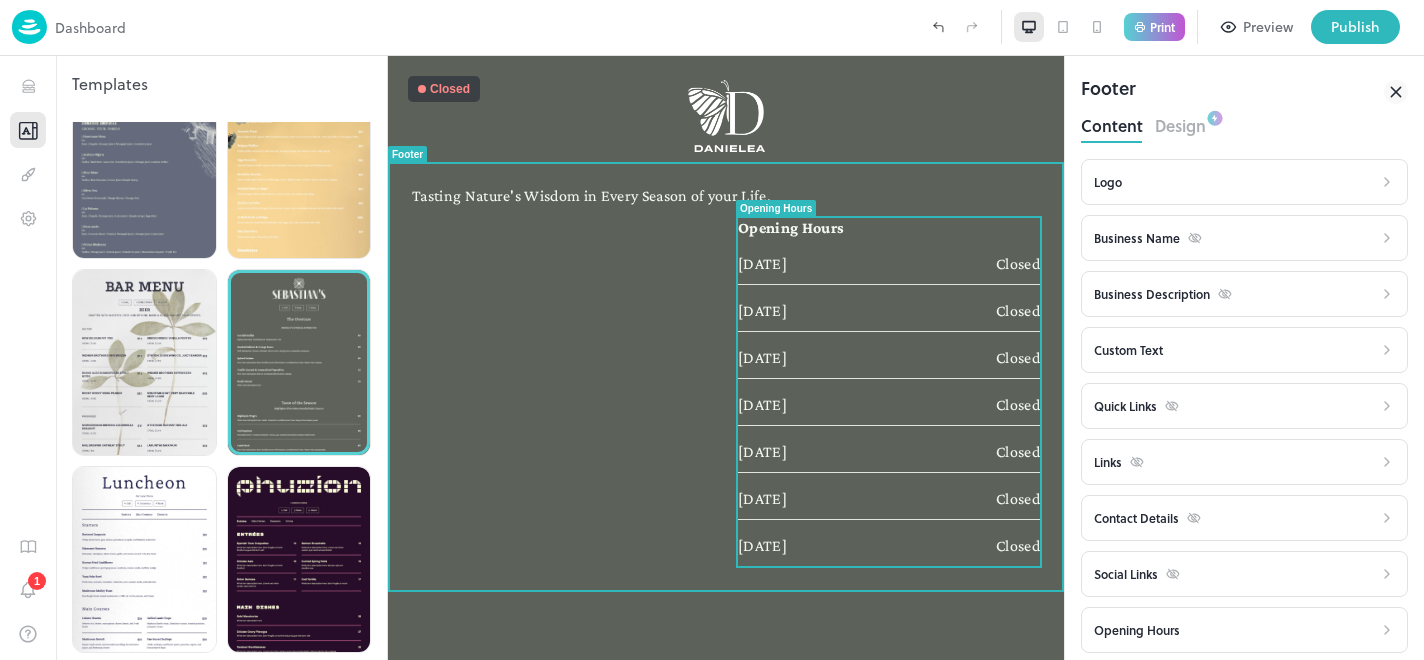 click on "[DATE] Closed" at bounding box center (889, 355) 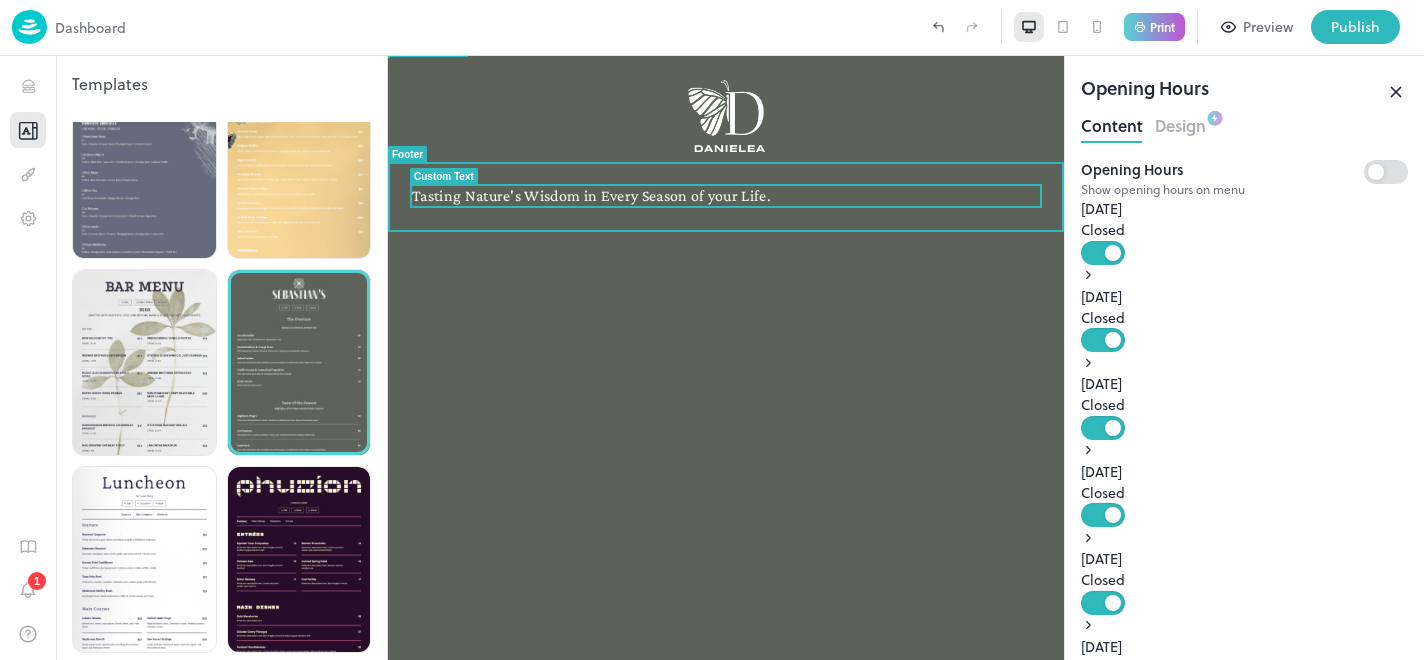 click on "Tasting Nature's Wisdom in Every Season of your Life." at bounding box center (591, 195) 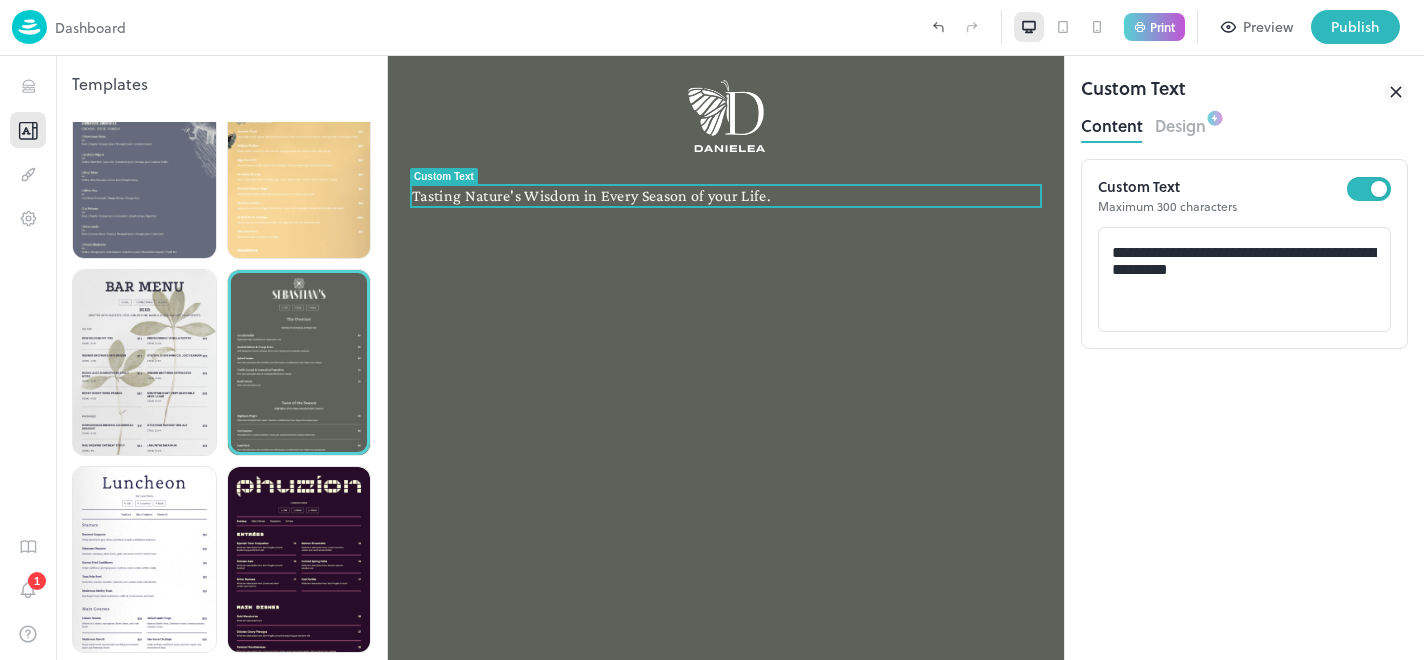 click on "Design" at bounding box center [1180, 123] 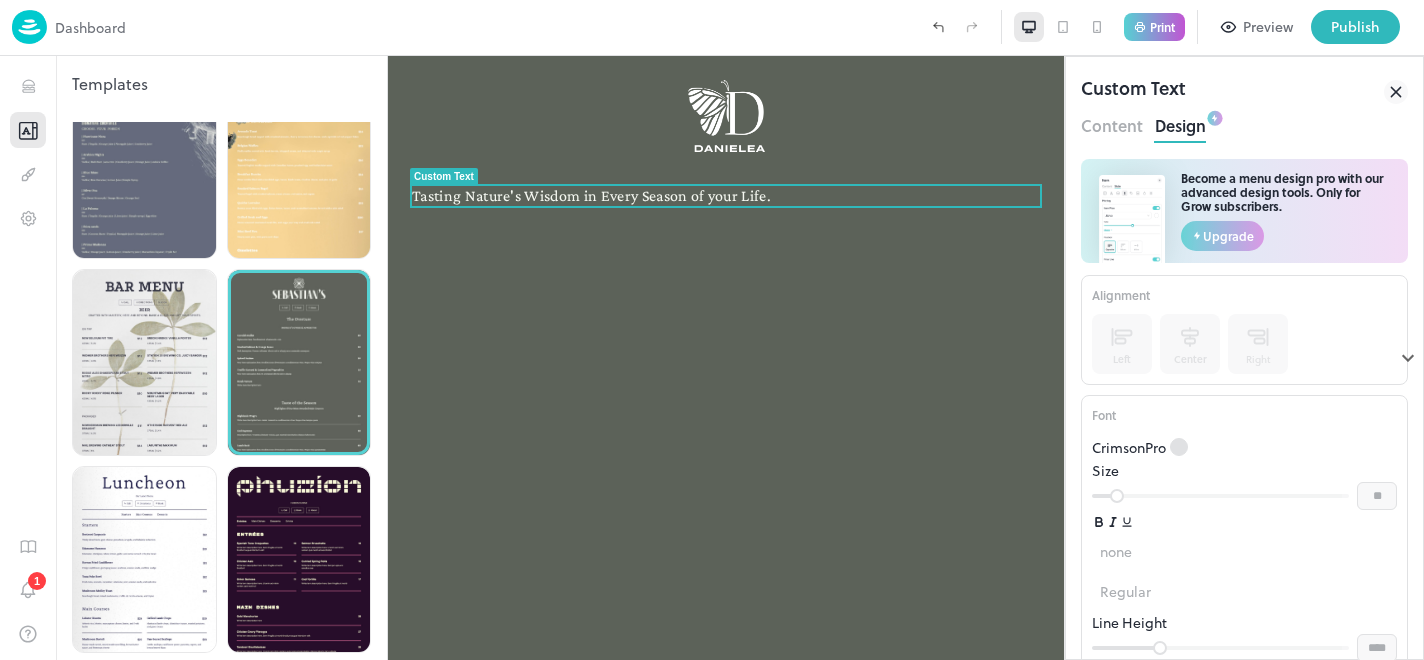 click on "Center" at bounding box center (1190, 359) 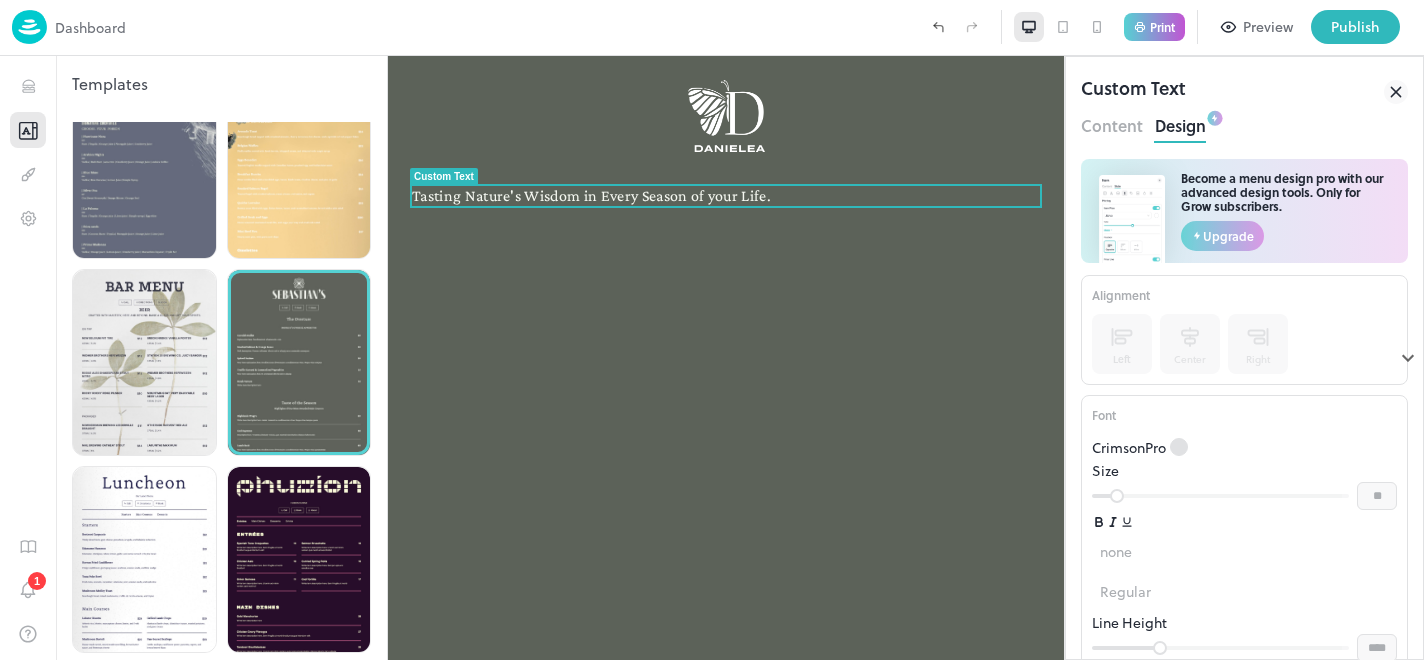click 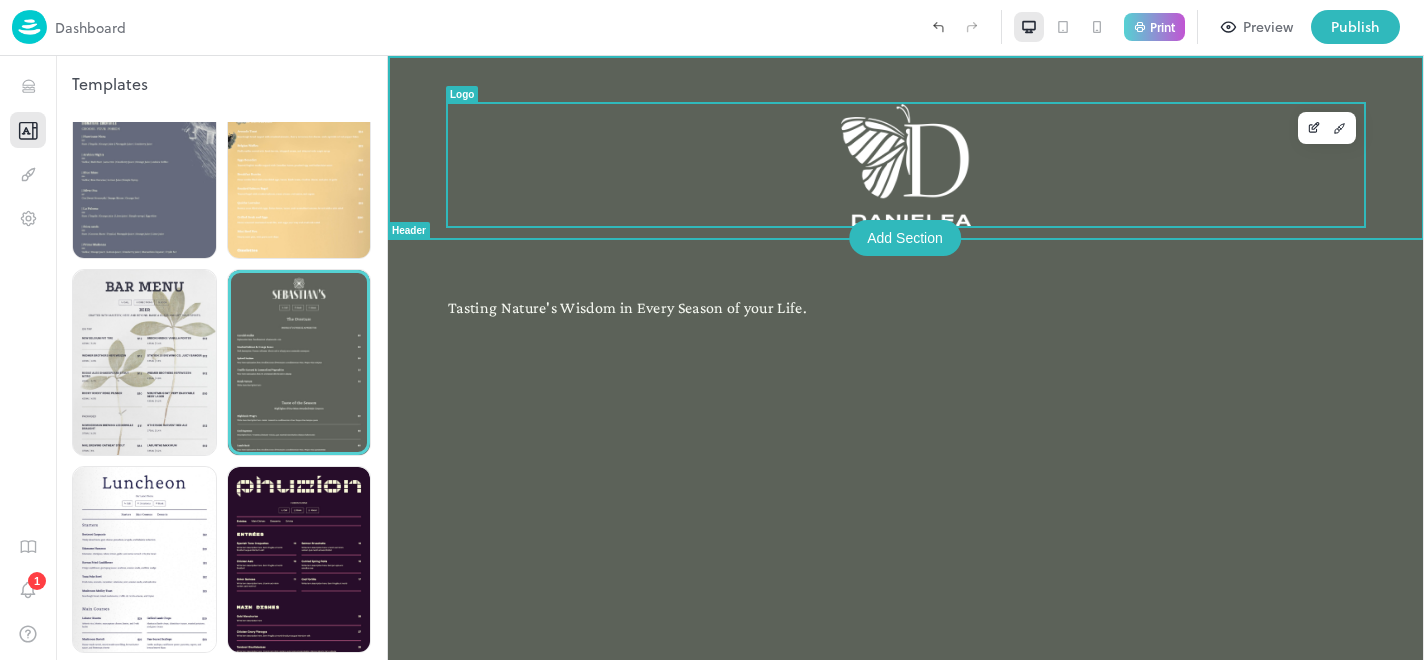 click on "Tasting Nature's Wisdom in Every Season of your Life." at bounding box center (906, 358) 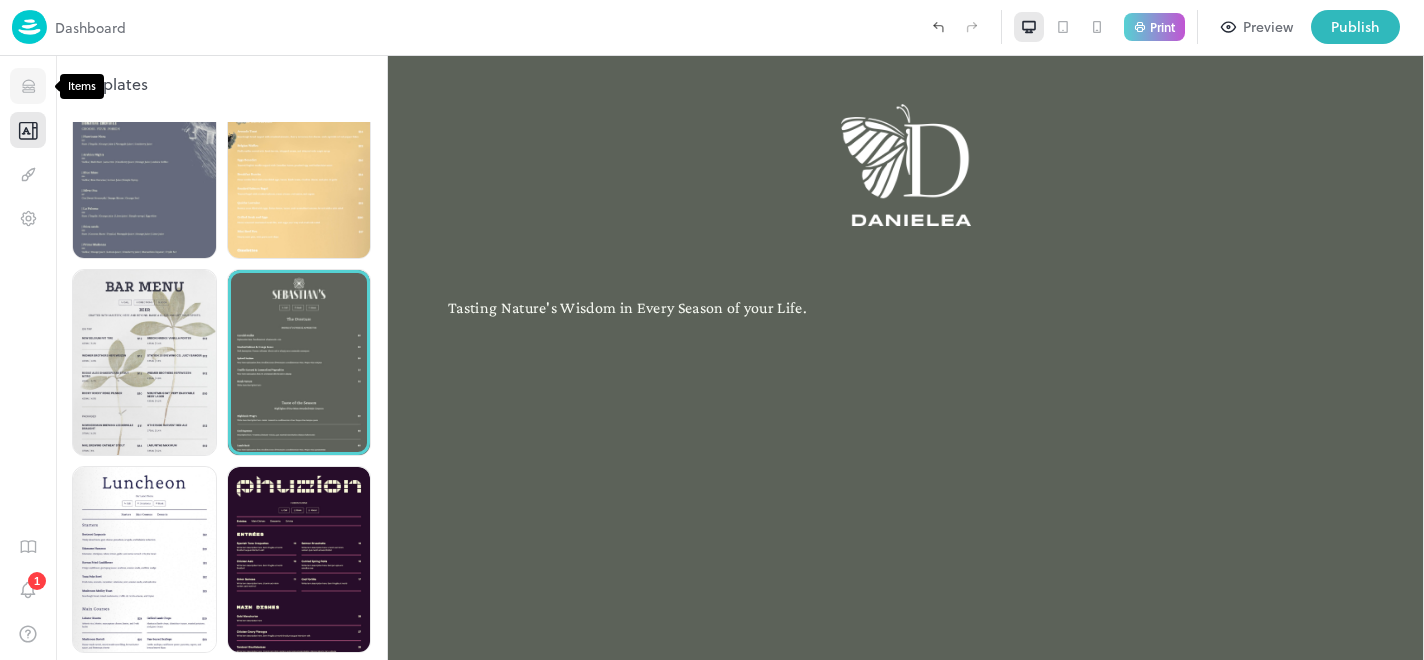 click 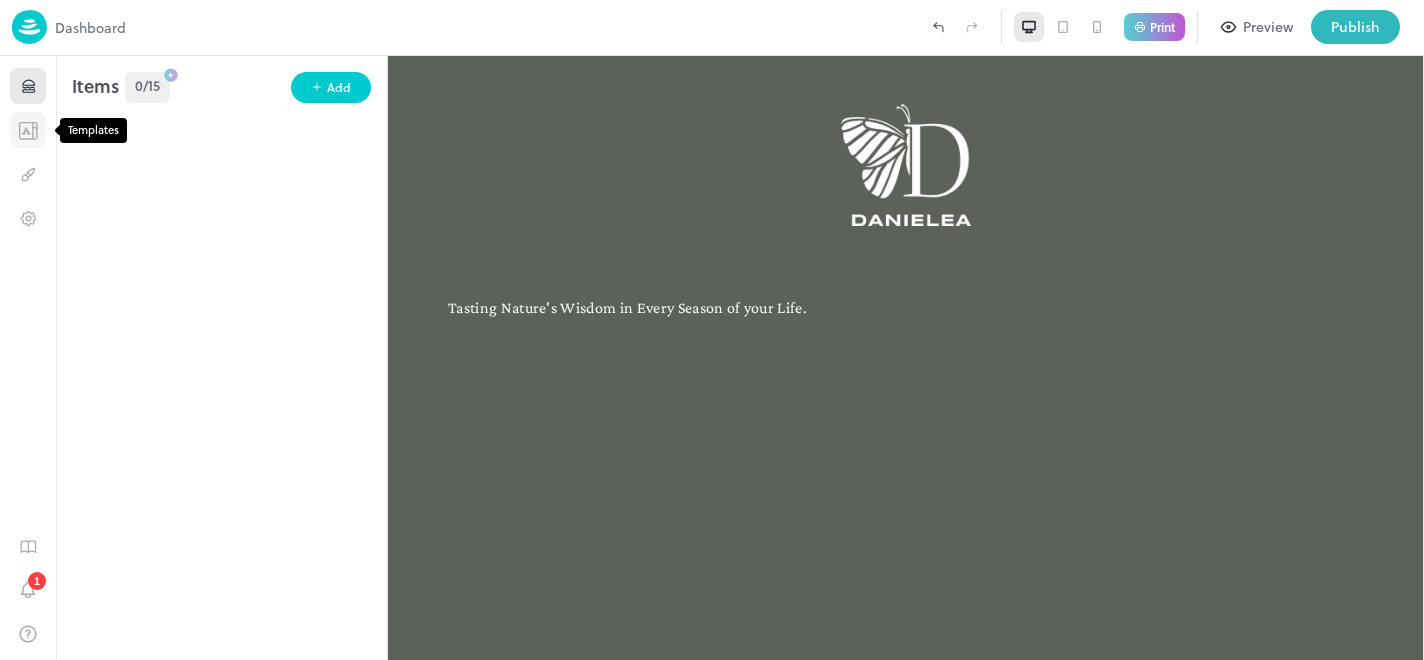 click 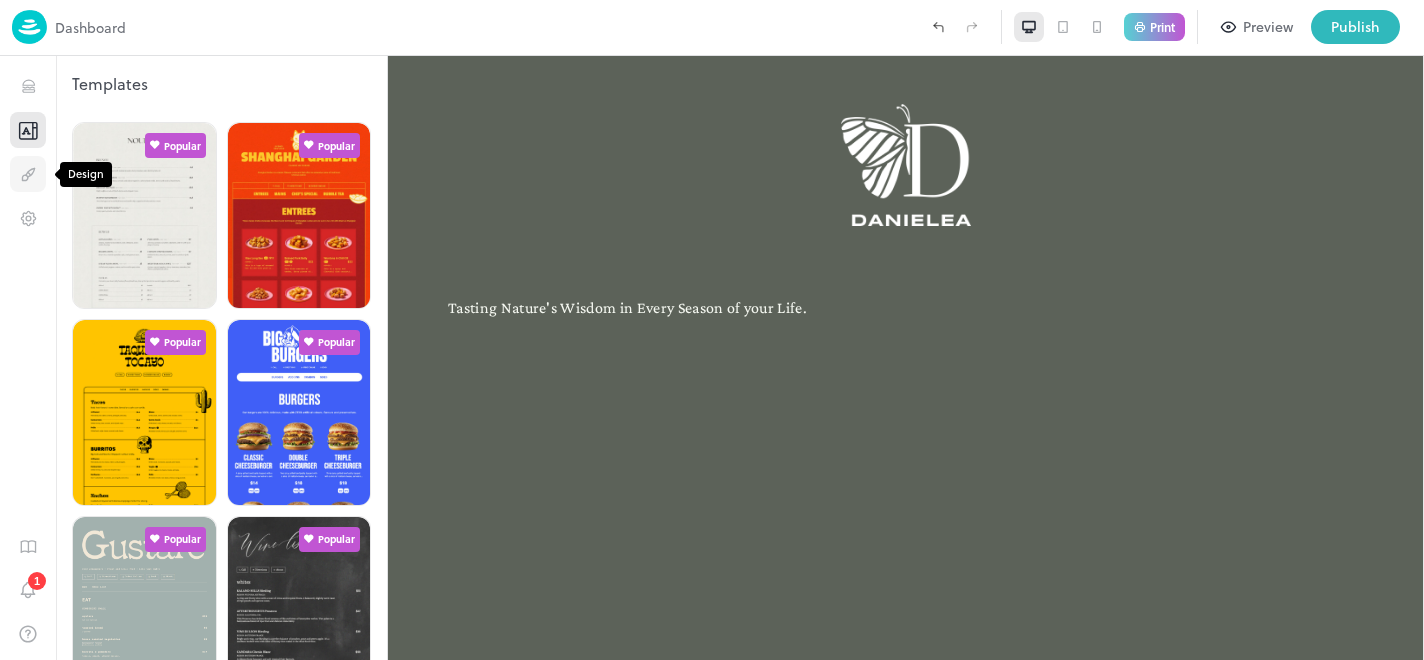 click 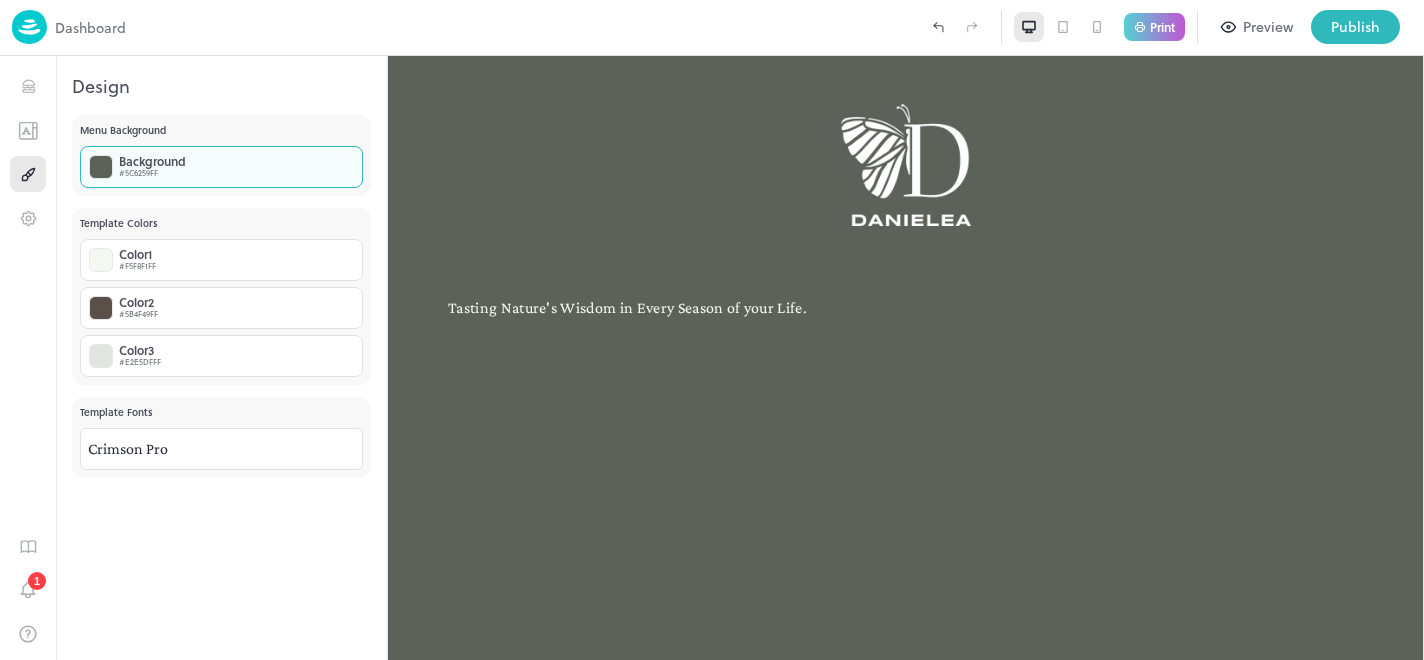 click on "Background" at bounding box center [152, 161] 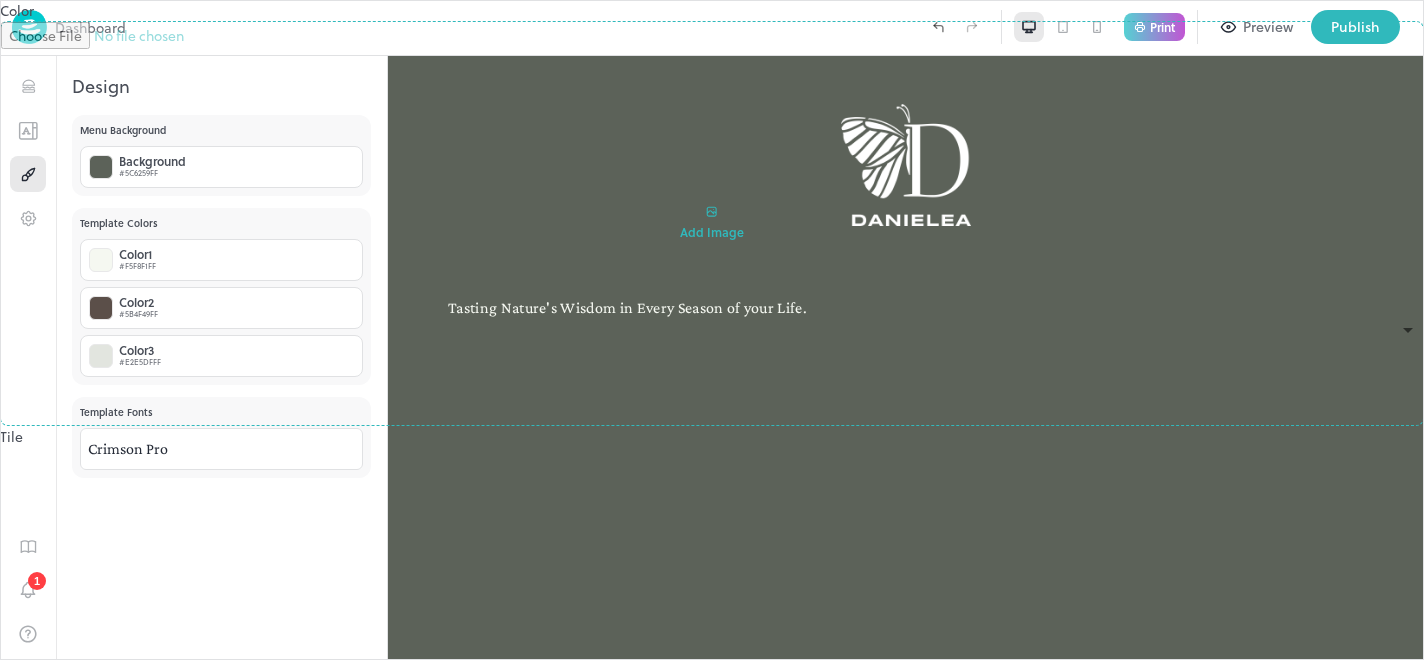 click at bounding box center [712, 21] 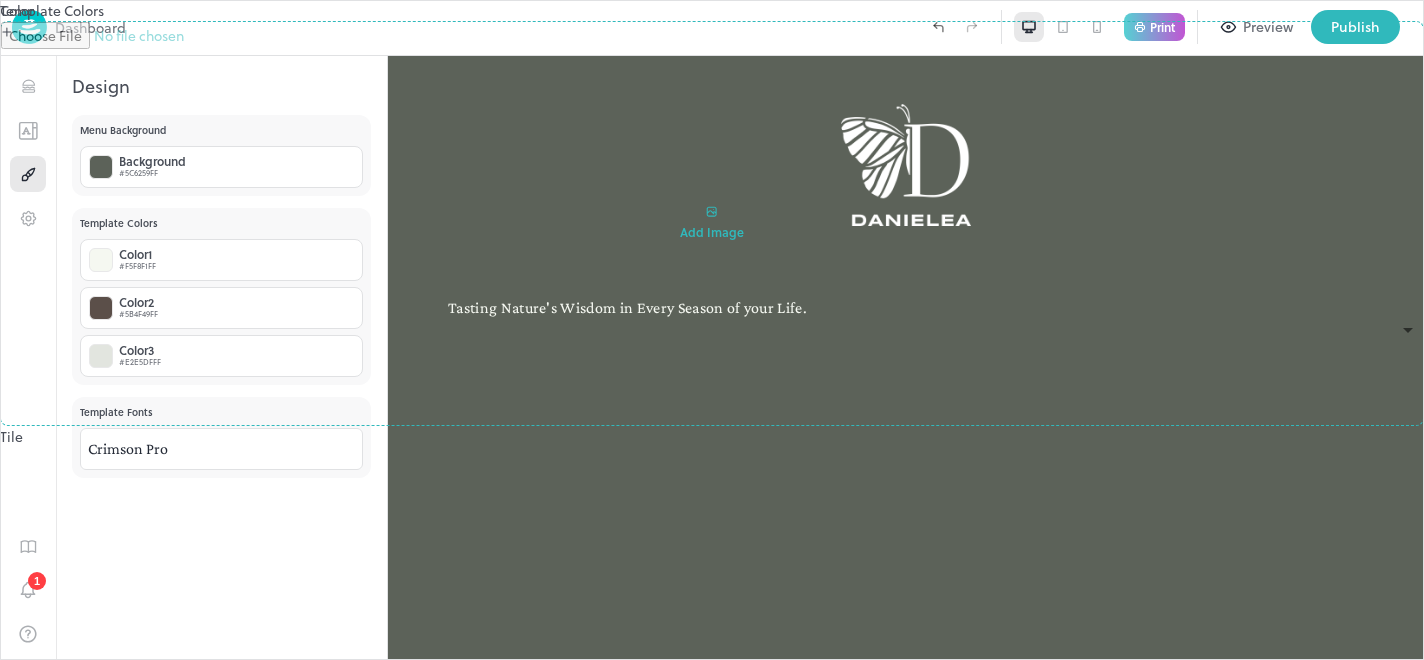 click at bounding box center (0, 21) 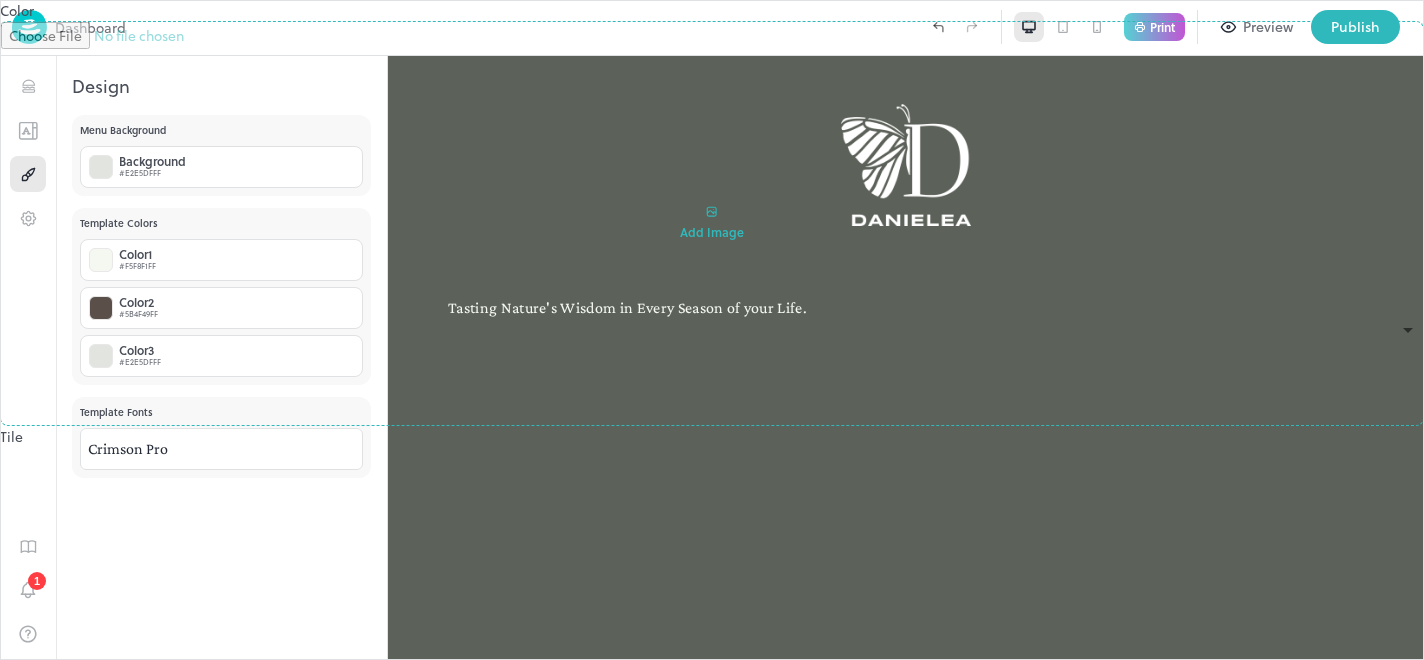 click at bounding box center (712, 330) 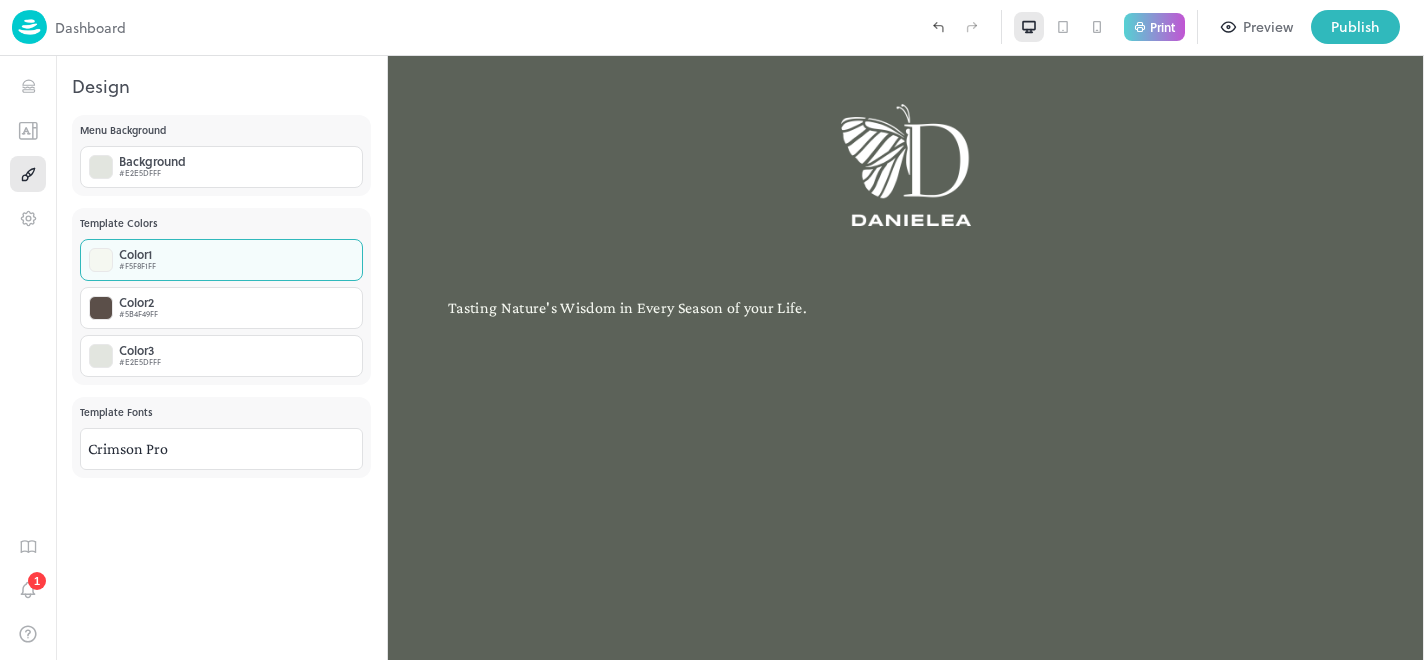 click on "Color  1 #F5F8F1FF" at bounding box center [221, 260] 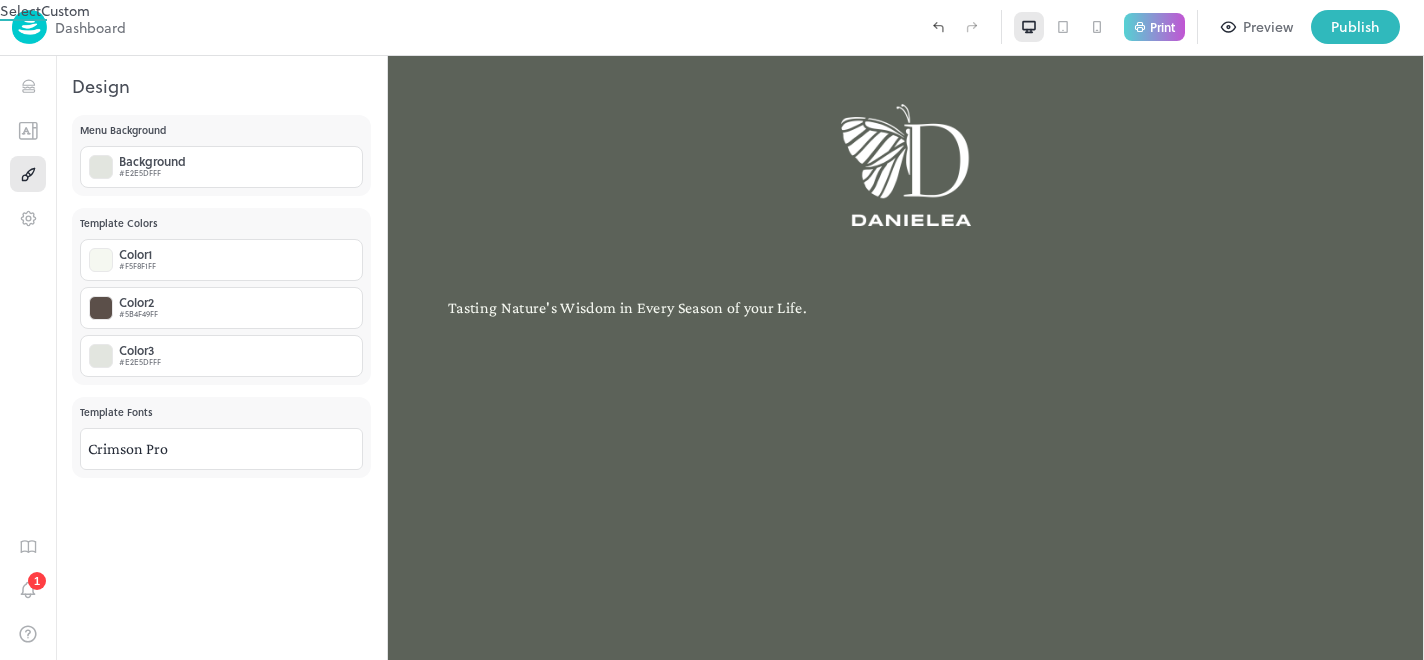 click at bounding box center (712, 26) 